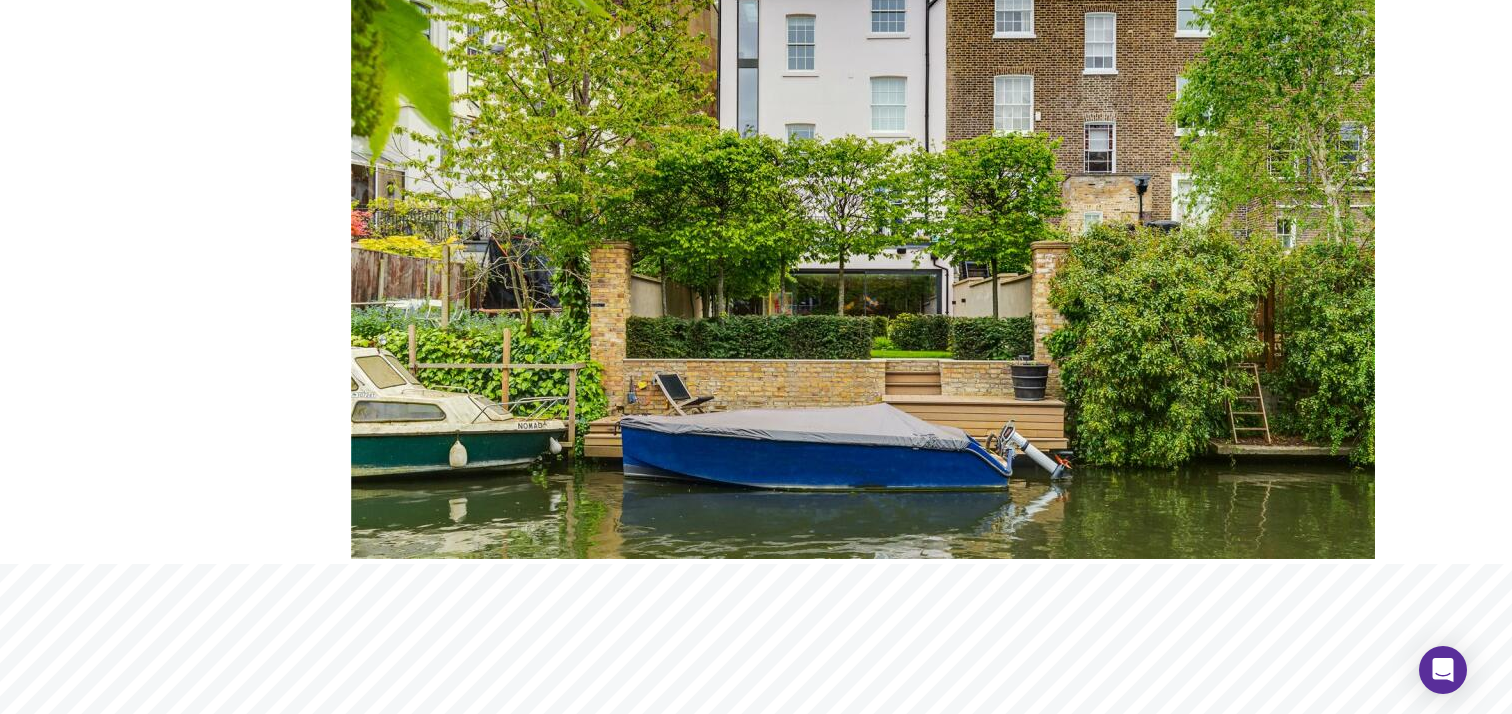 scroll, scrollTop: 0, scrollLeft: 0, axis: both 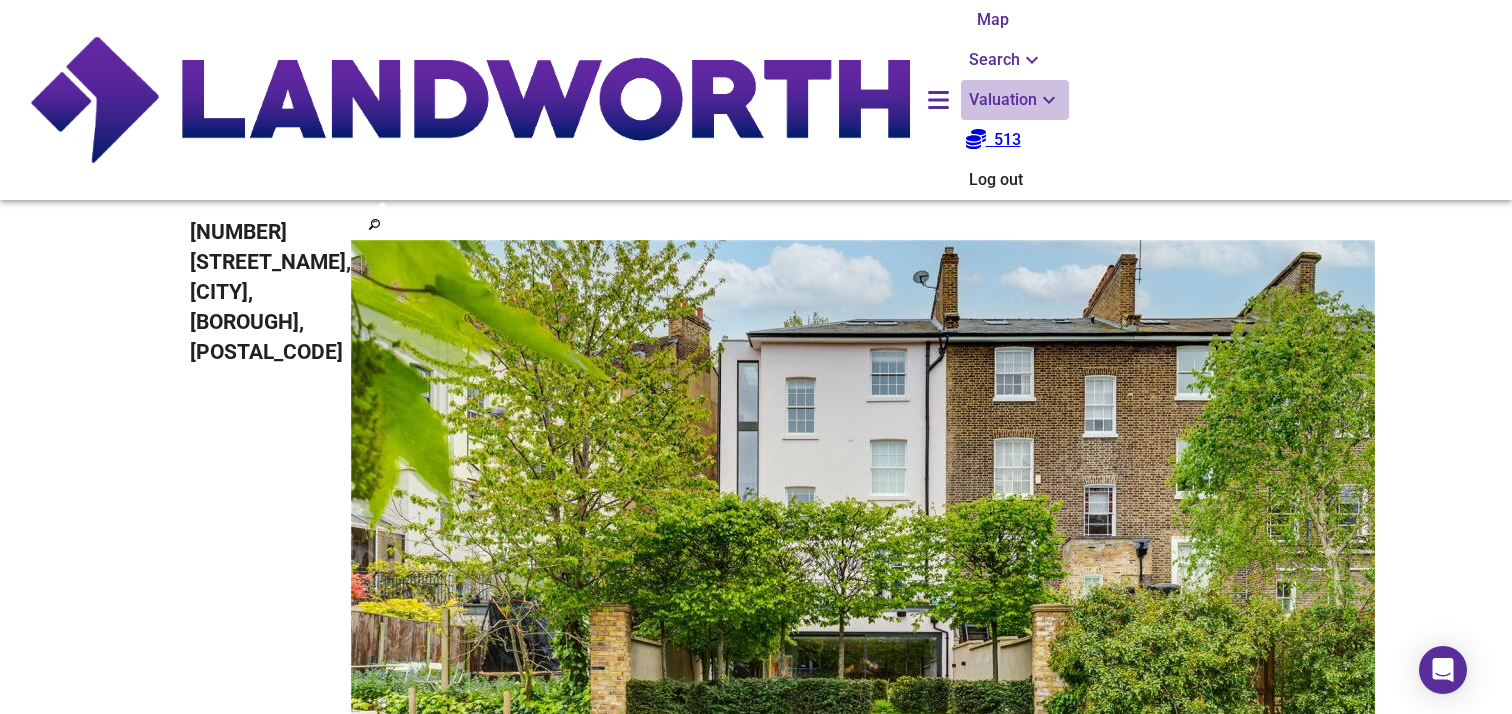click at bounding box center (1032, 60) 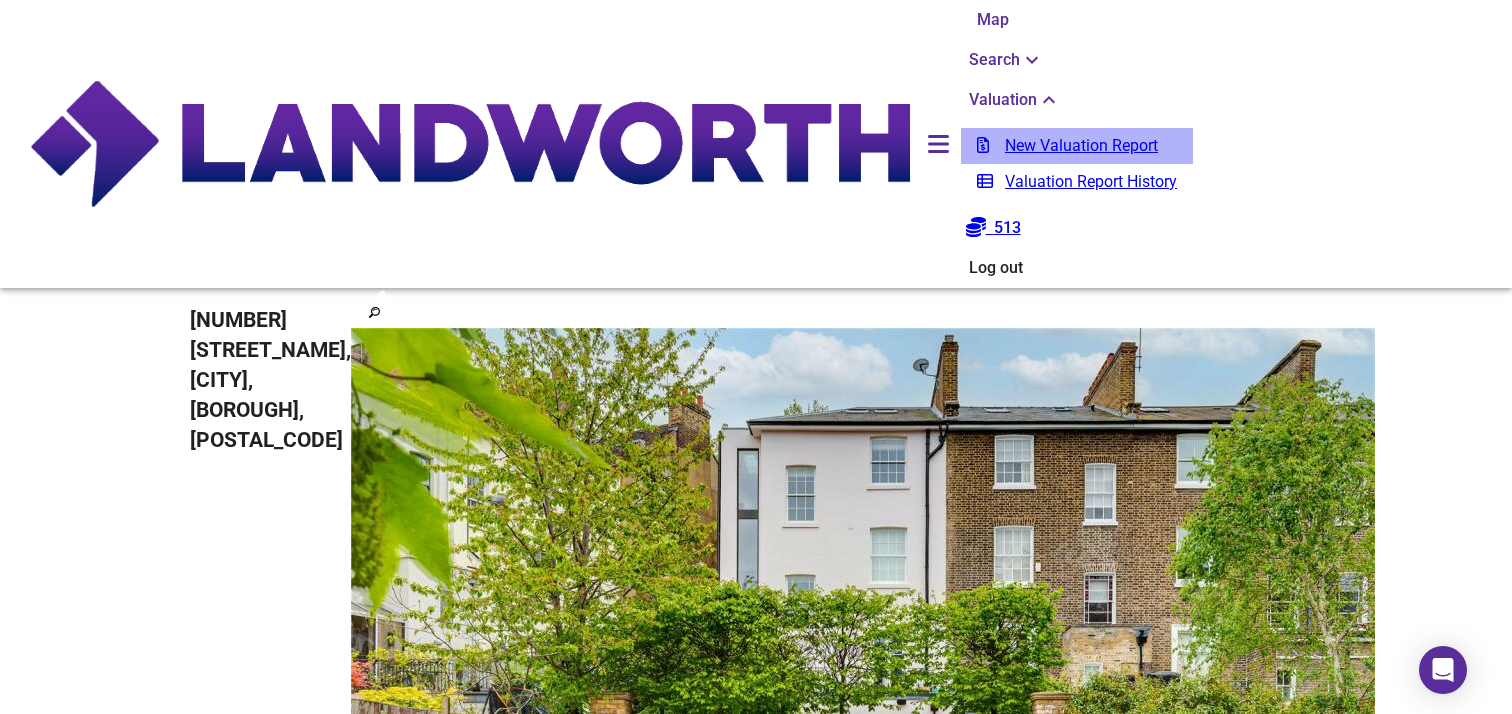 click on "New Valuation Report" at bounding box center [1077, 146] 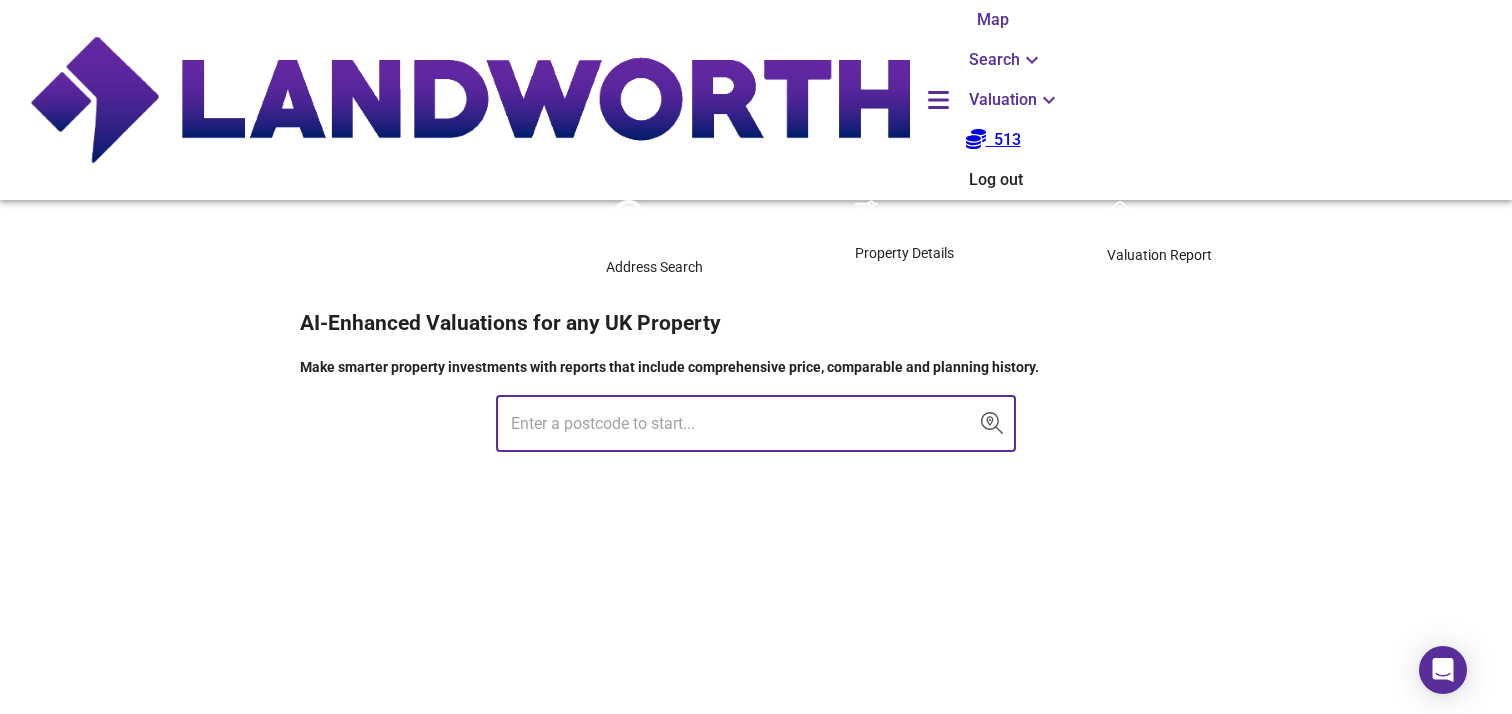 click on "​" at bounding box center [756, 424] 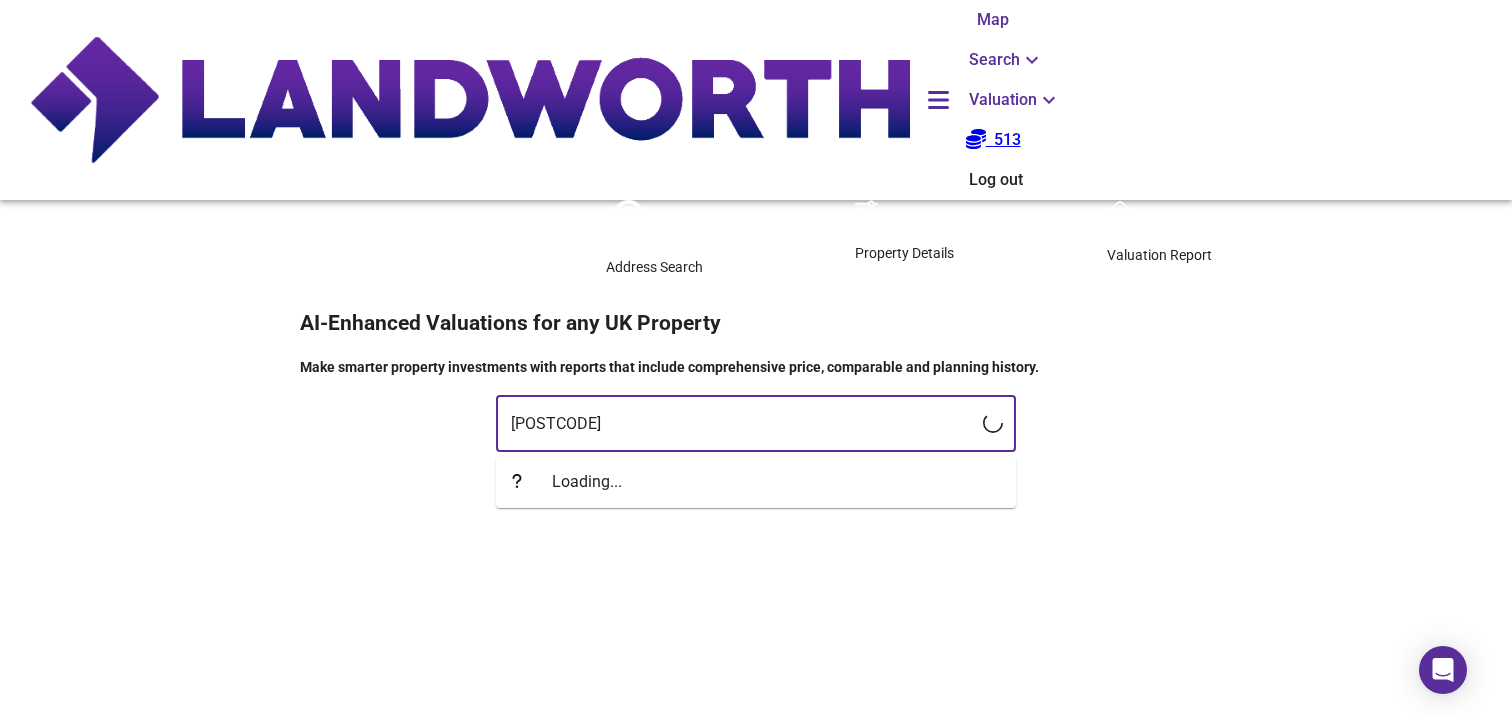 type on "[POSTAL_CODE]" 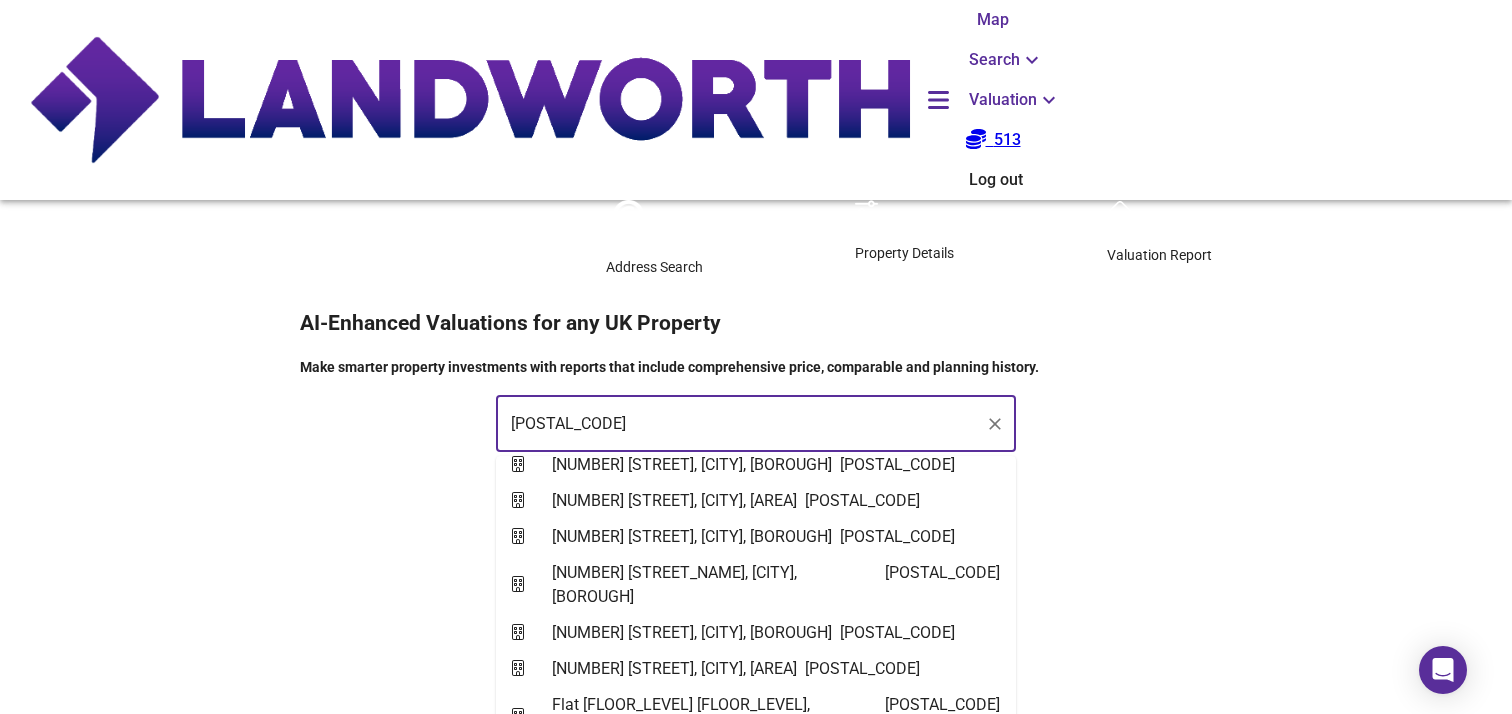 scroll, scrollTop: 1014, scrollLeft: 0, axis: vertical 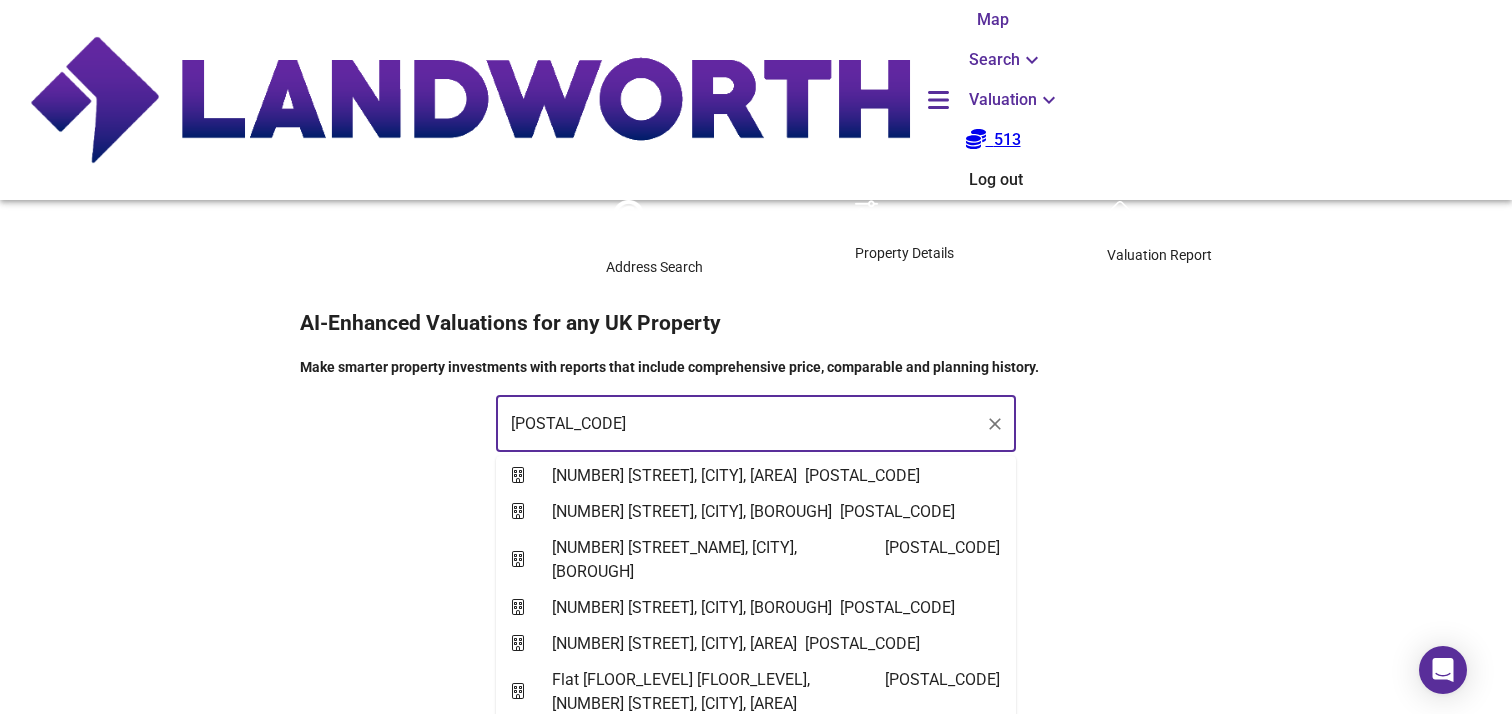 click on "[NUMBER] [STREET], [CITY], [AREA]" at bounding box center [678, 404] 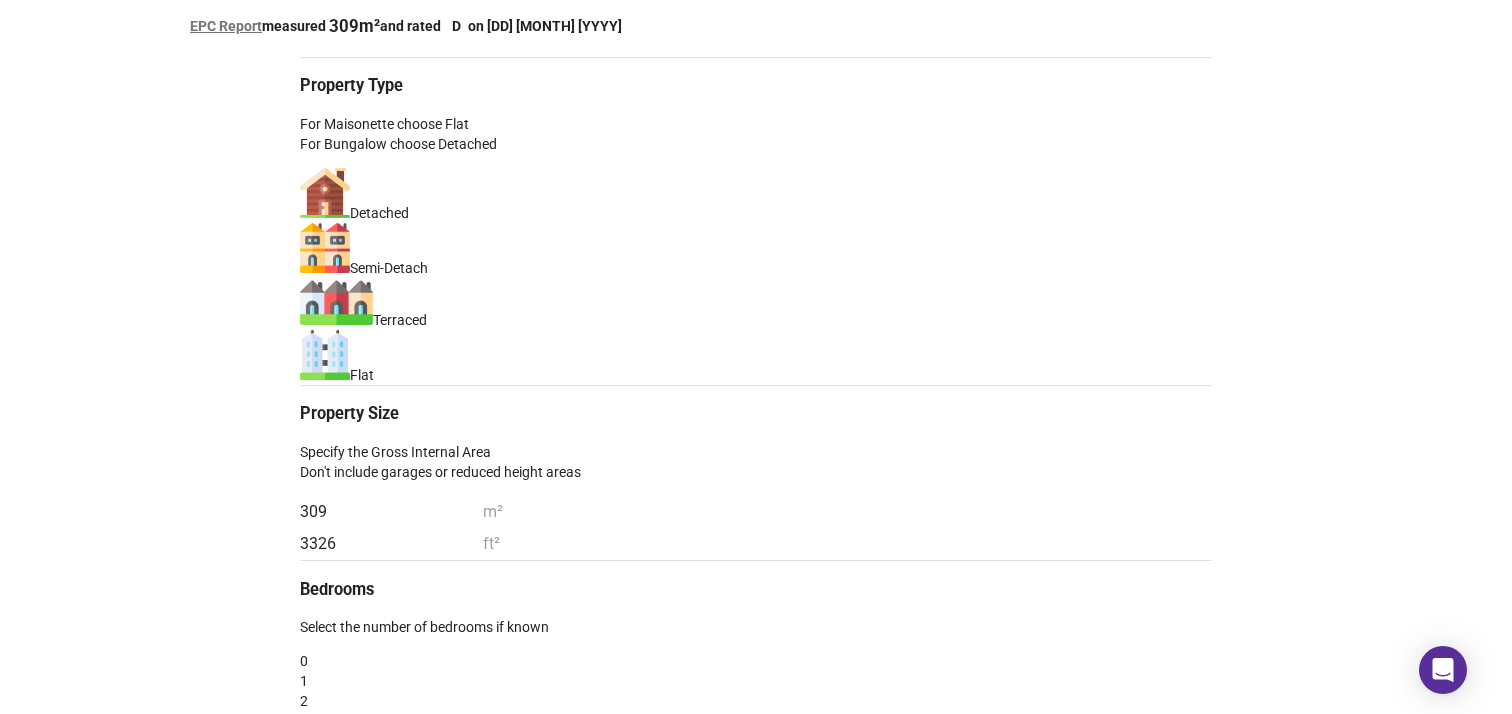 scroll, scrollTop: 351, scrollLeft: 0, axis: vertical 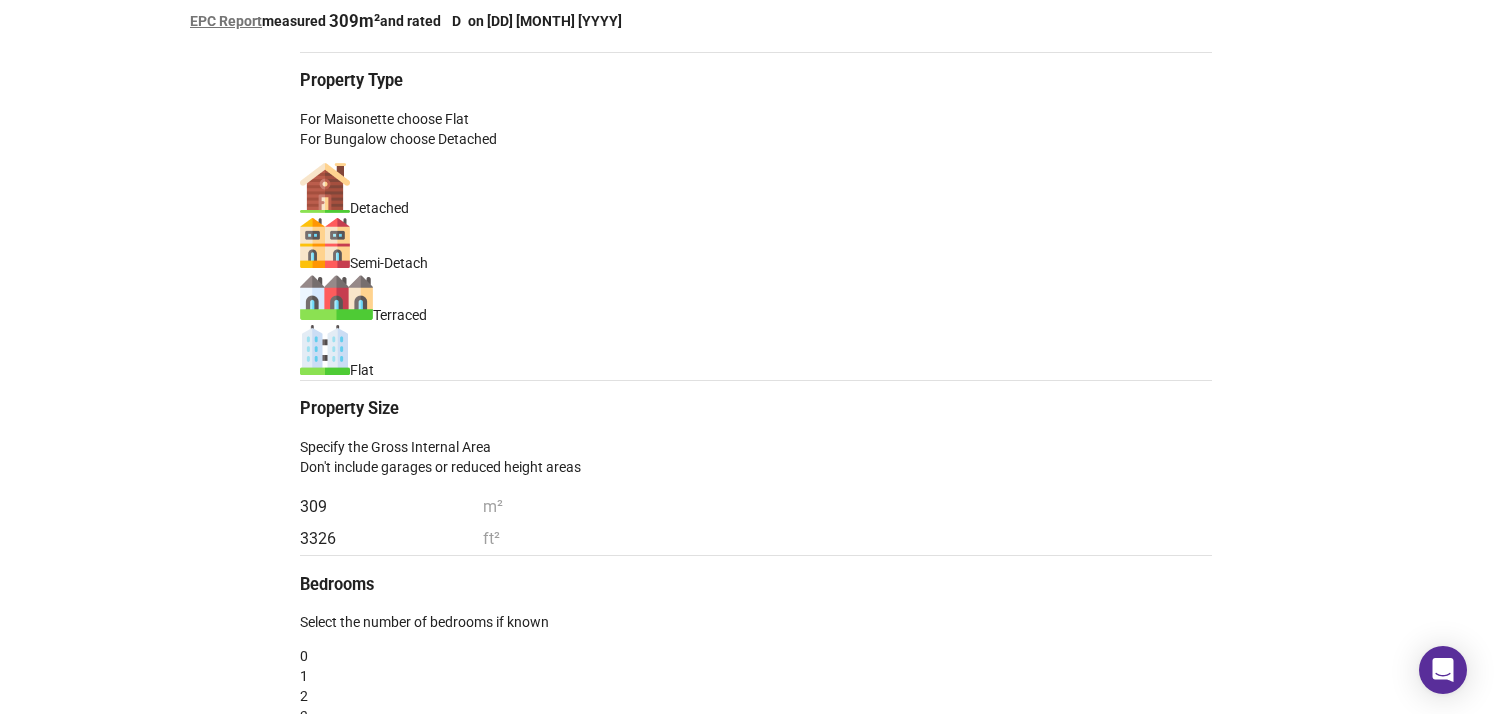 click on "3326" at bounding box center (391, 539) 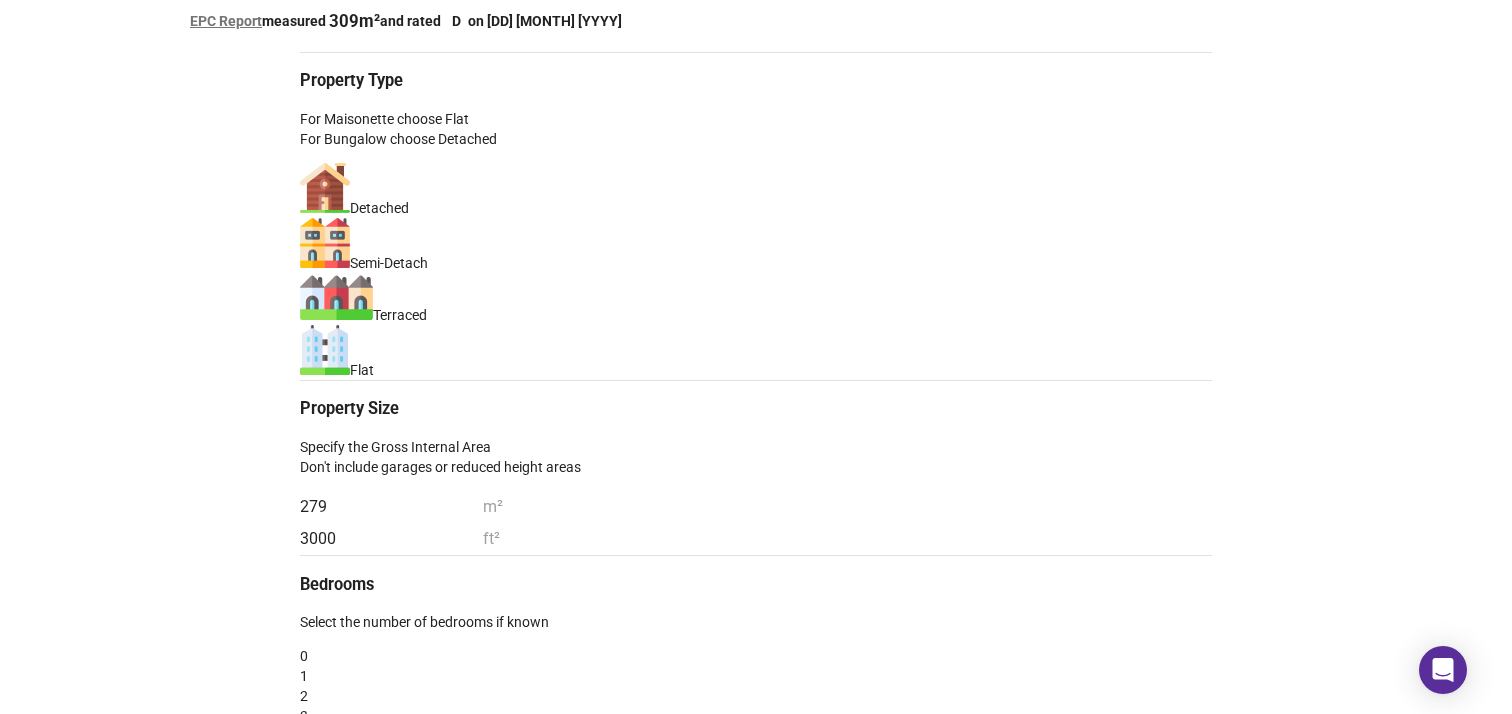 scroll, scrollTop: 432, scrollLeft: 0, axis: vertical 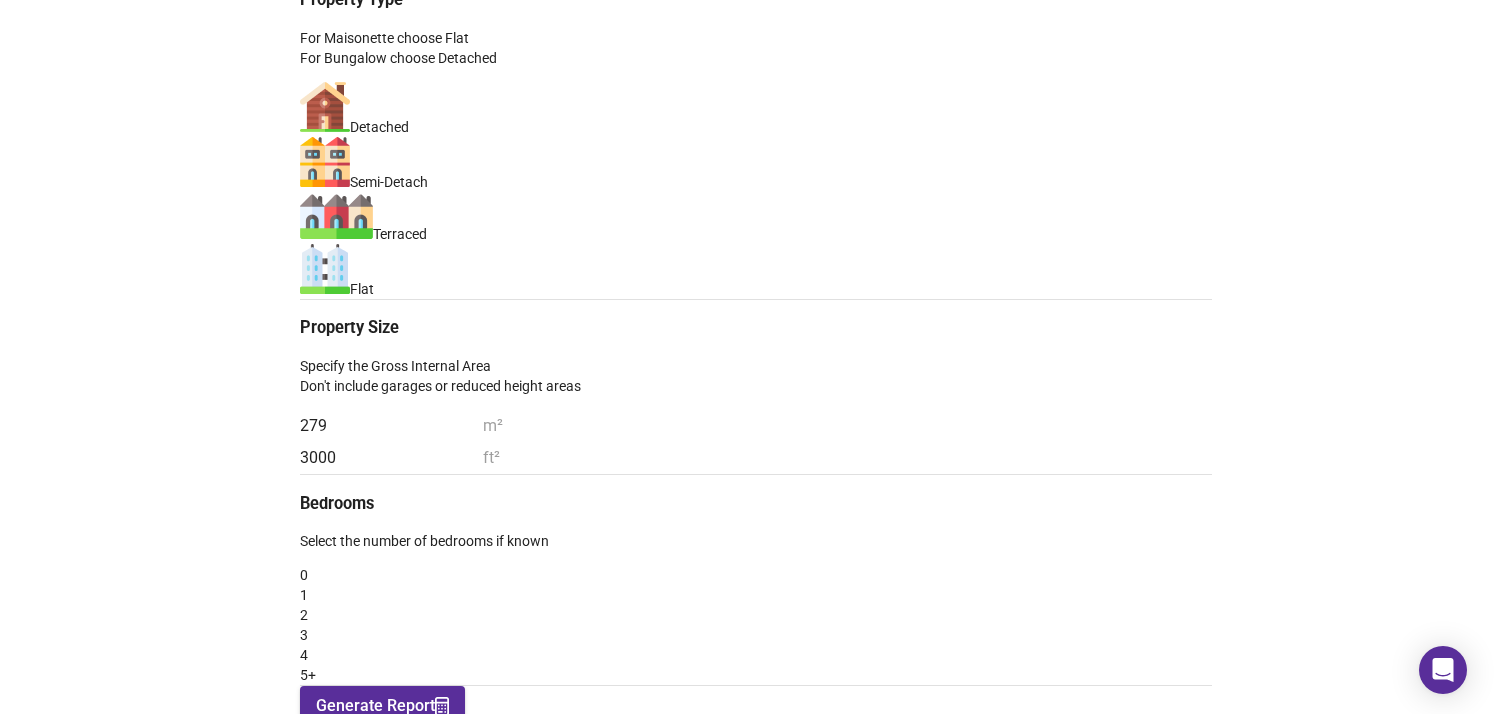 type on "3000" 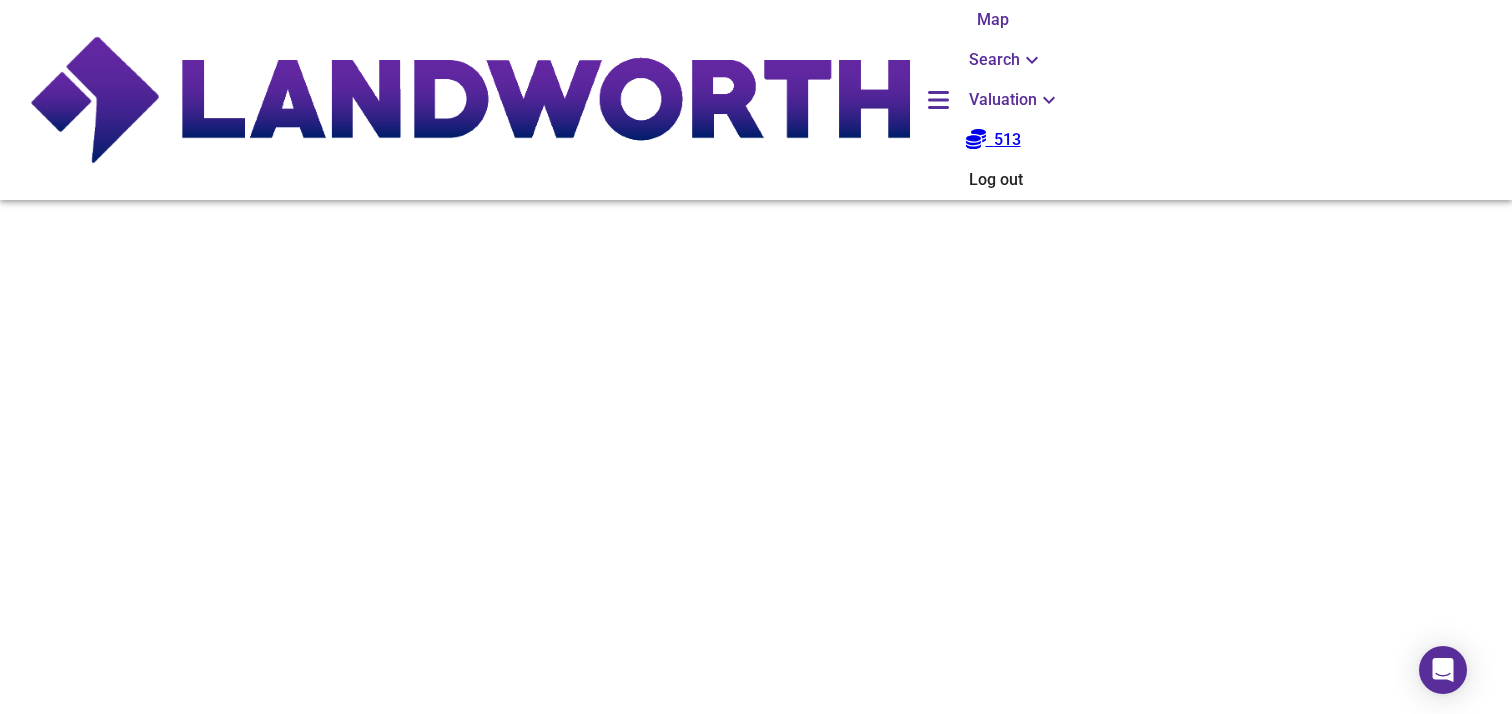 scroll, scrollTop: 0, scrollLeft: 0, axis: both 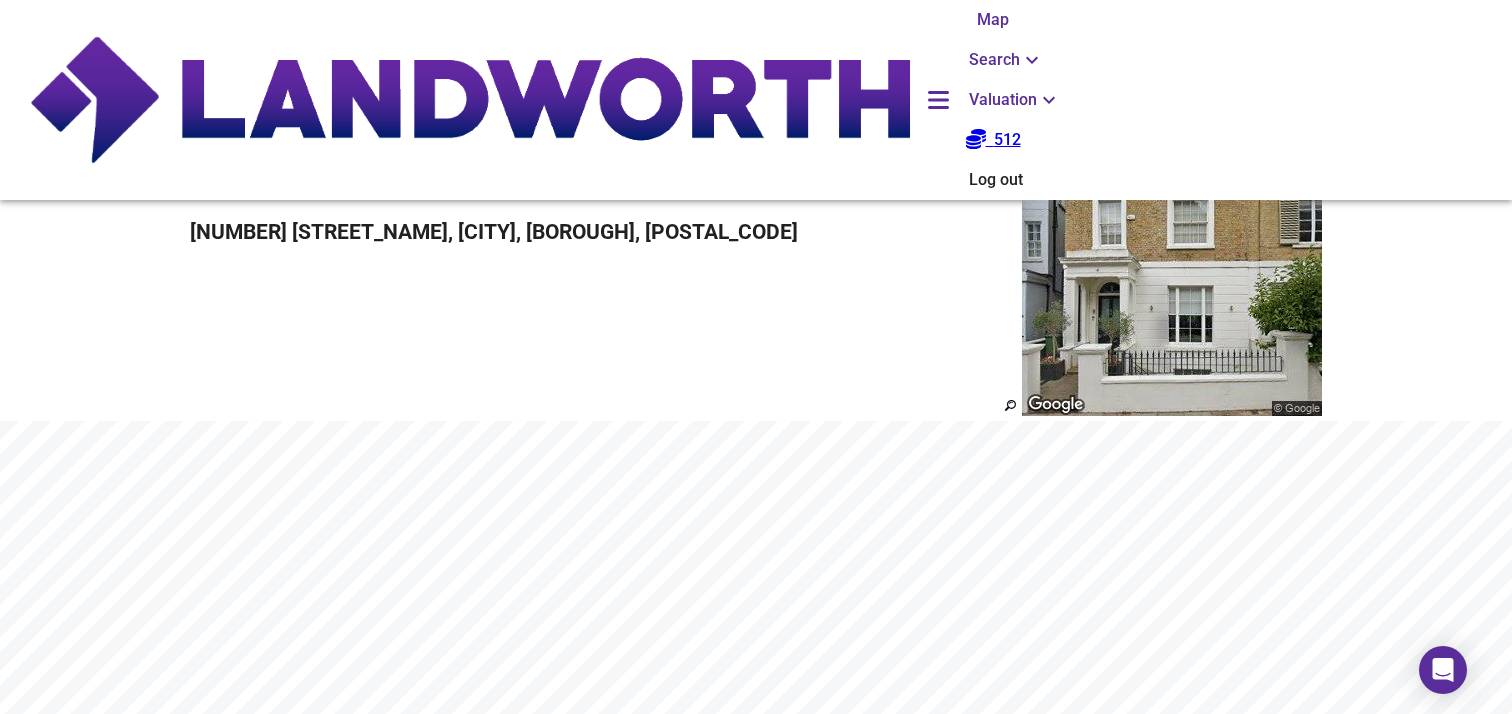 click at bounding box center (756, 861) 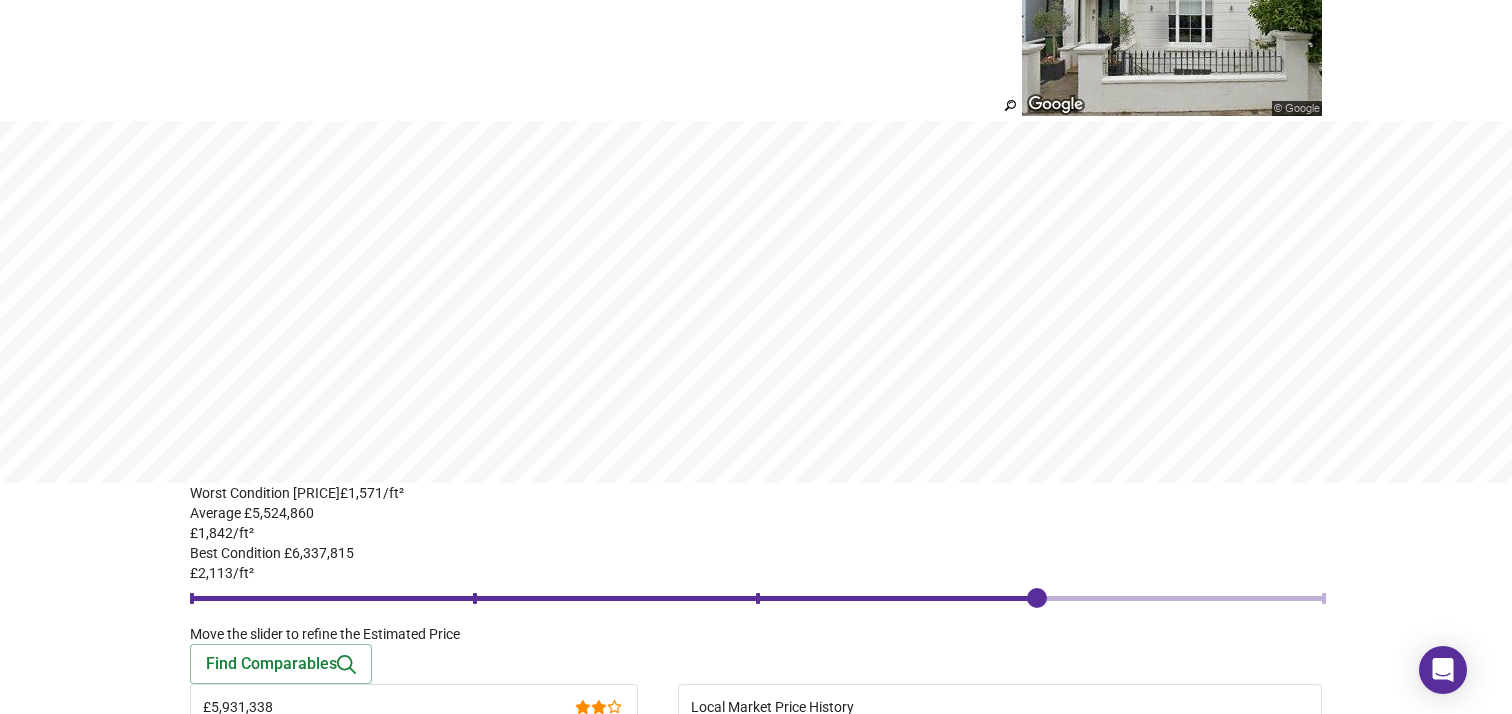 scroll, scrollTop: 304, scrollLeft: 0, axis: vertical 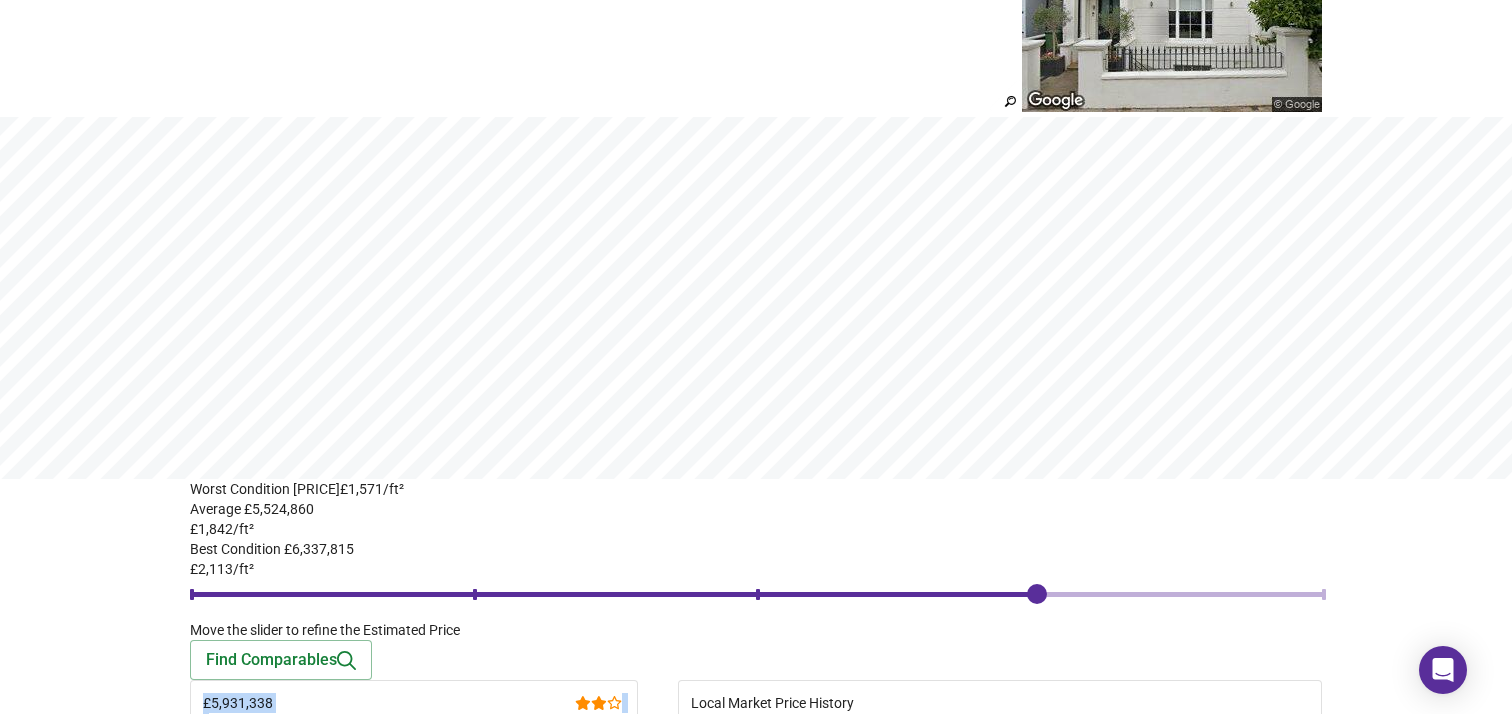 drag, startPoint x: 207, startPoint y: 323, endPoint x: 608, endPoint y: 430, distance: 415.03012 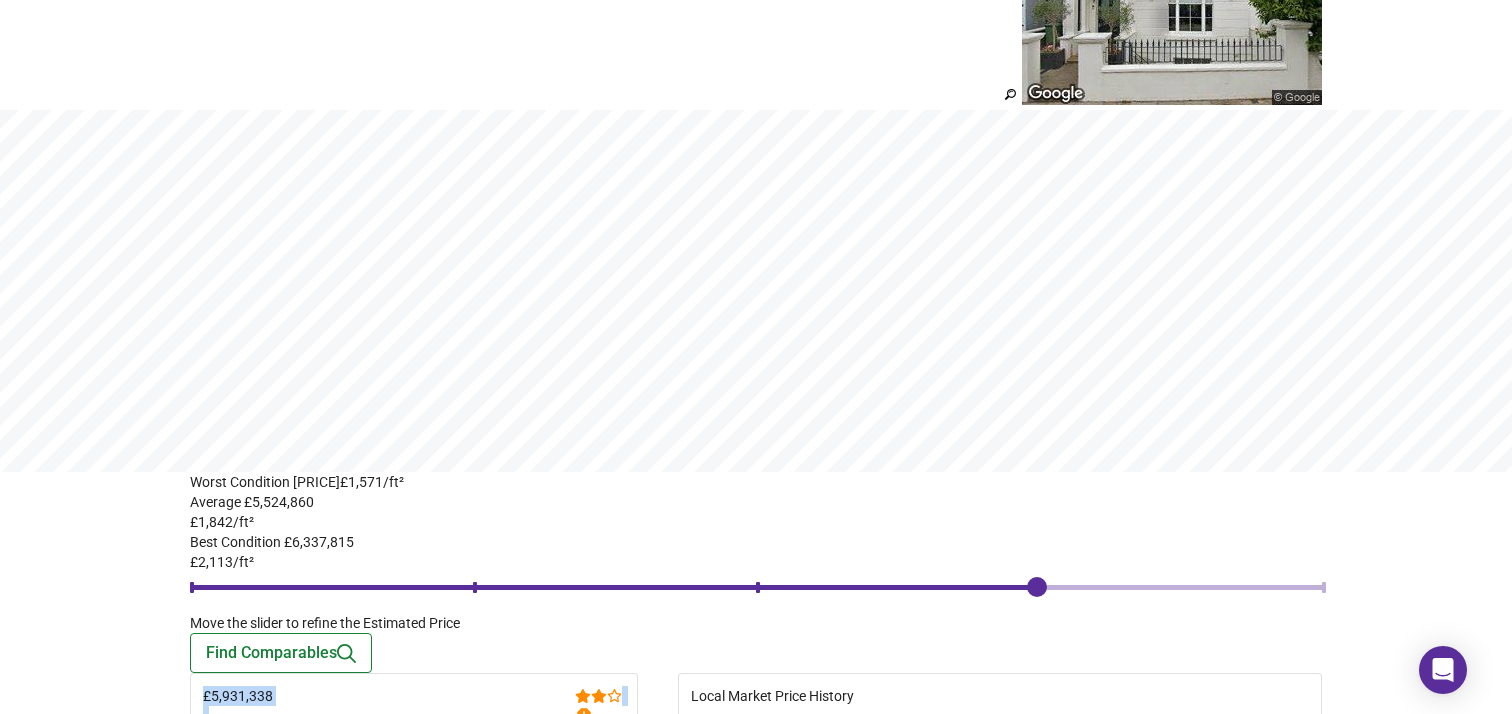 scroll, scrollTop: 568, scrollLeft: 0, axis: vertical 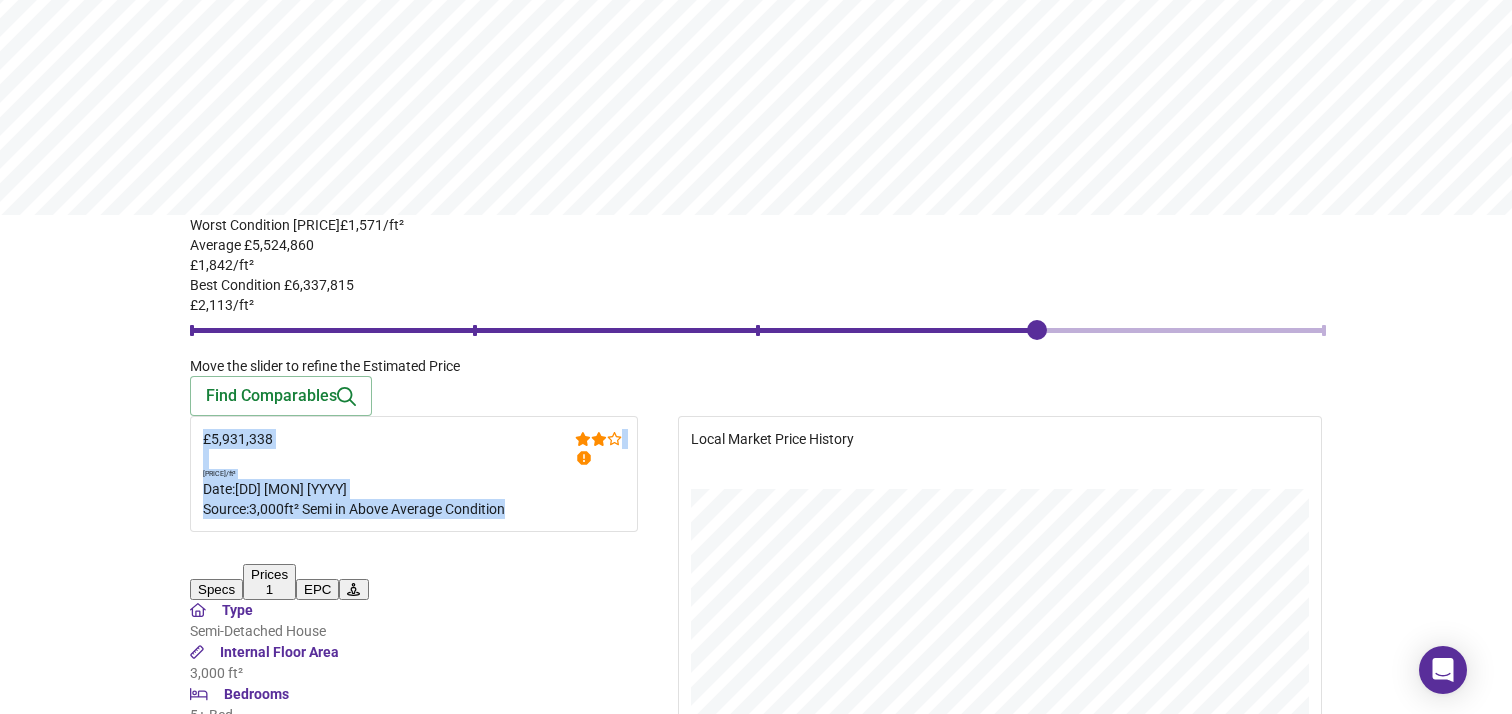 click on "Run Searches" at bounding box center (74, 890) 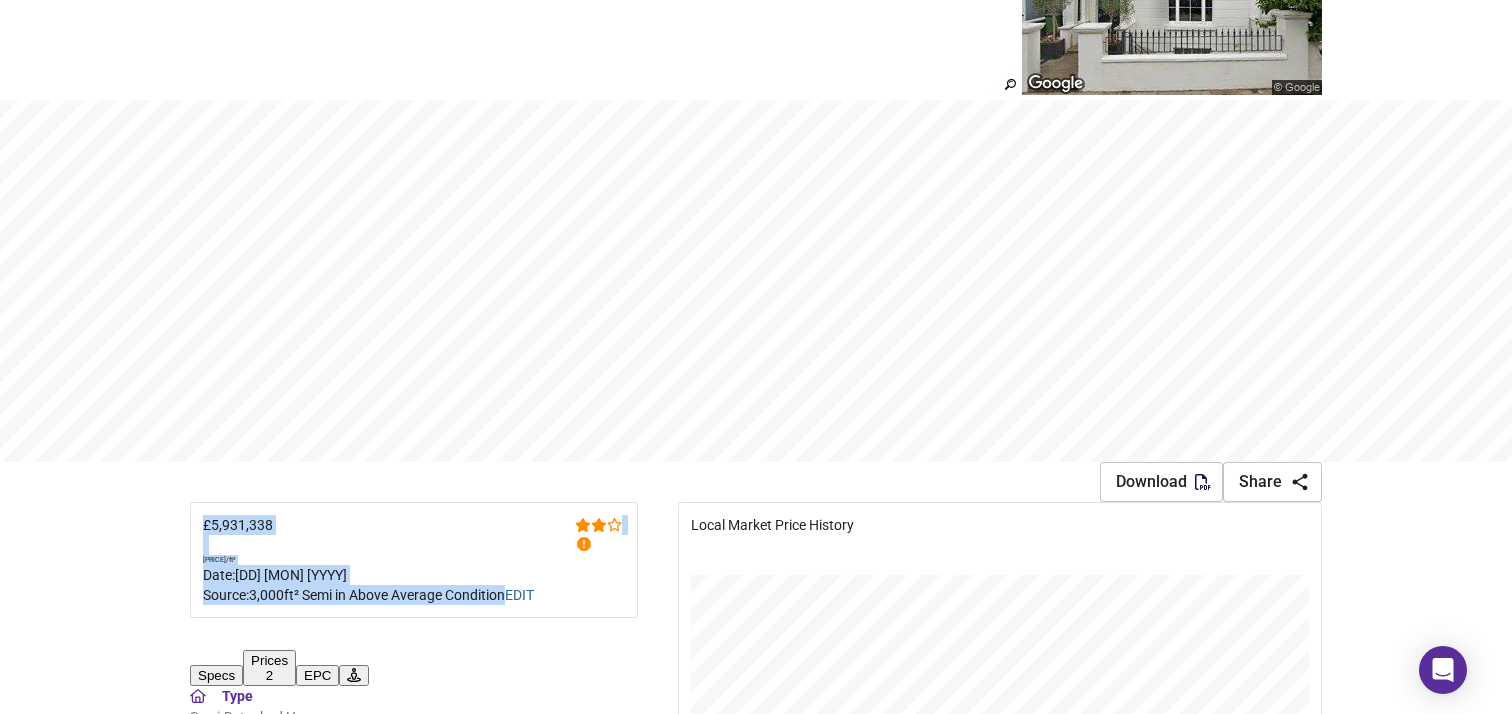 scroll, scrollTop: 584, scrollLeft: 0, axis: vertical 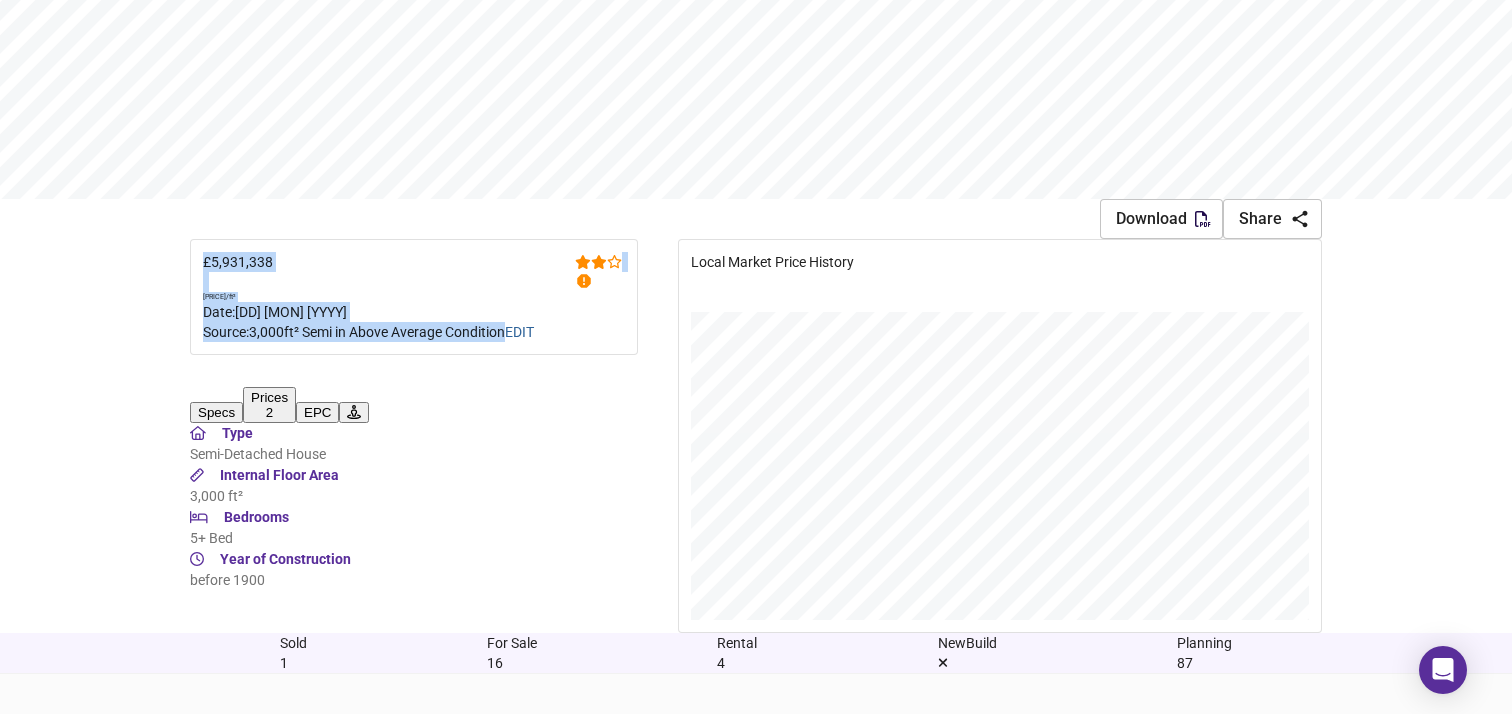 click on "Sold" at bounding box center [293, 643] 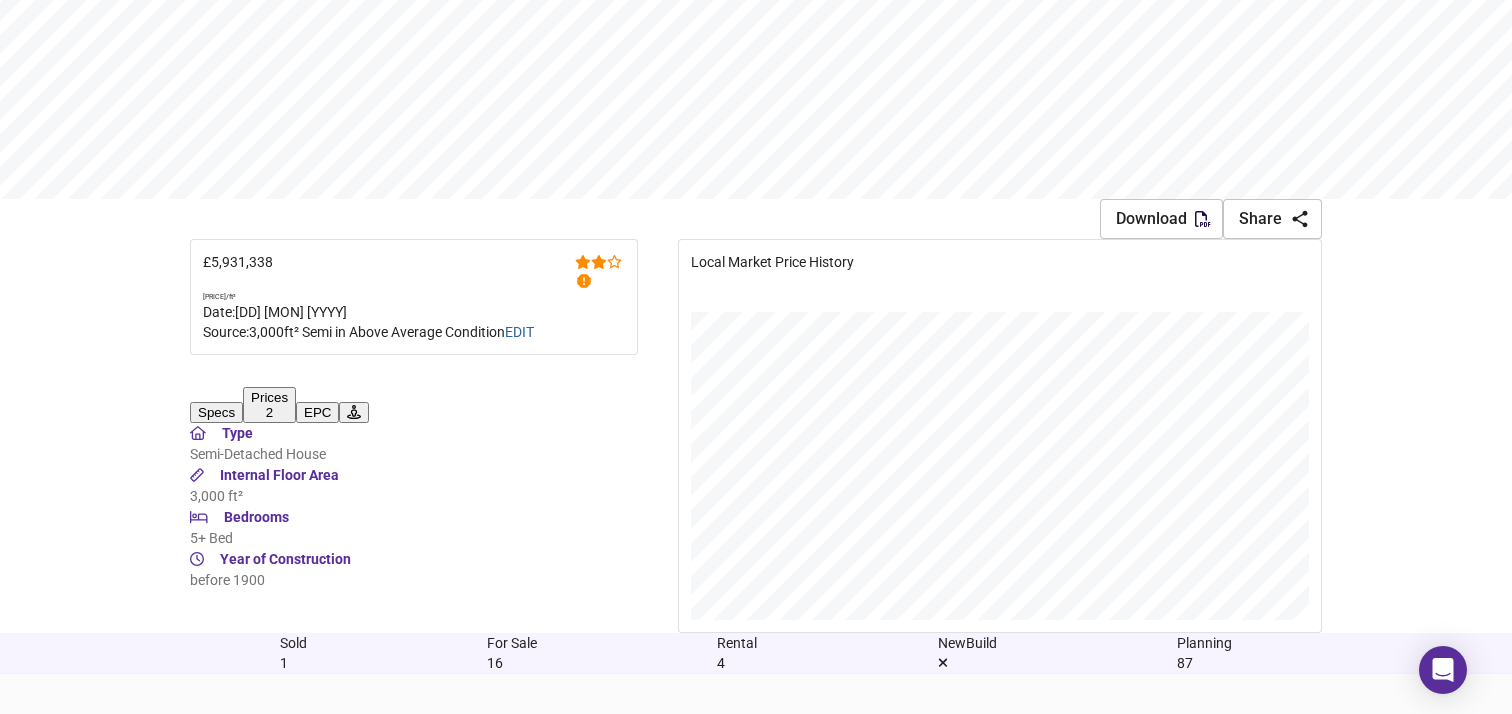 click on "SOLD £[PRICE] TODAY £ [PRICE] [NUMBER] [STREET_NAME], [POSTAL_CODE] [STREET_NAME], [POSTAL_CODE] [NUMBER] [PROPERTY_TYPE] [PROPERTY_TYPE] [PROPERTY_SIZE] [PRICE]/[UNIT] Not Similar [PERCENTAGE] [DD] [MONTH] [YYYY]" at bounding box center (756, 1018) 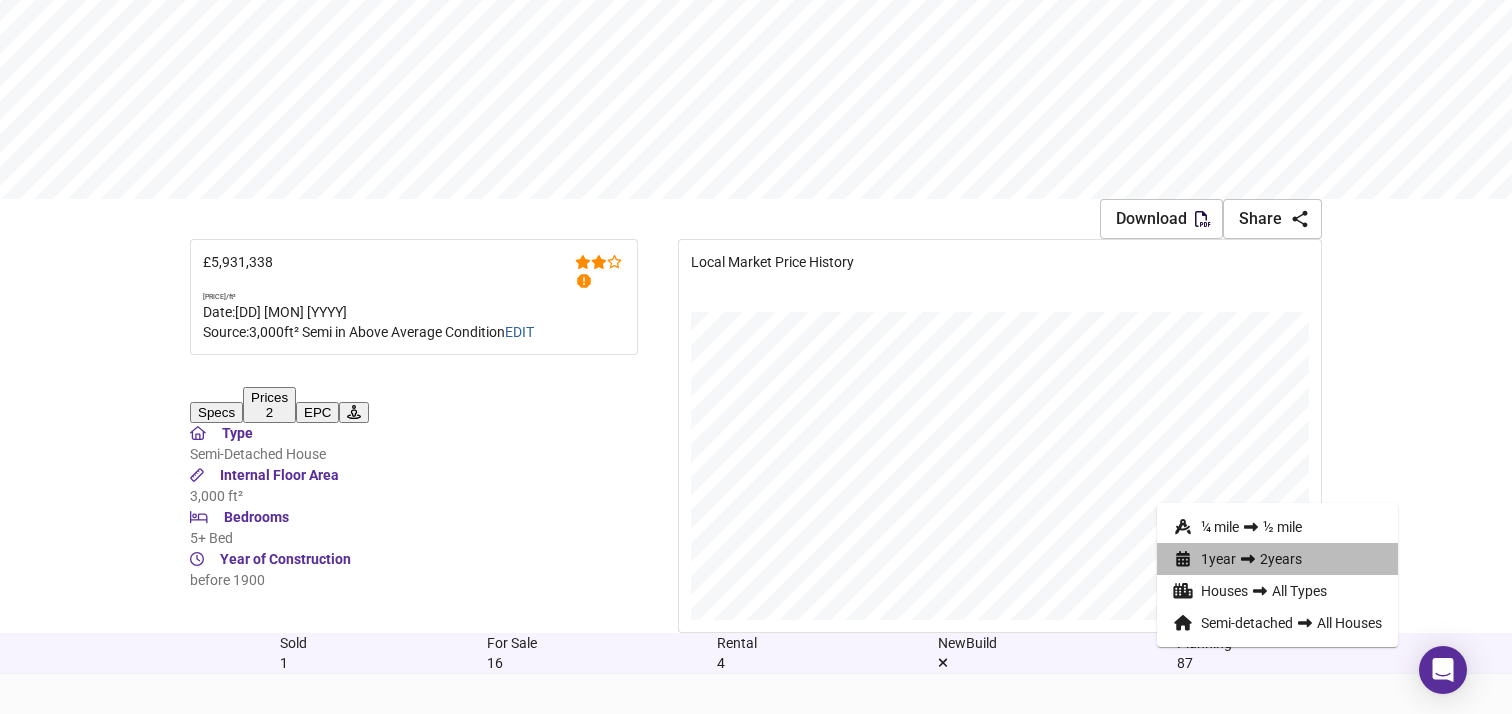 click on "[NUMBER] year [NUMBER] years" at bounding box center (1277, 559) 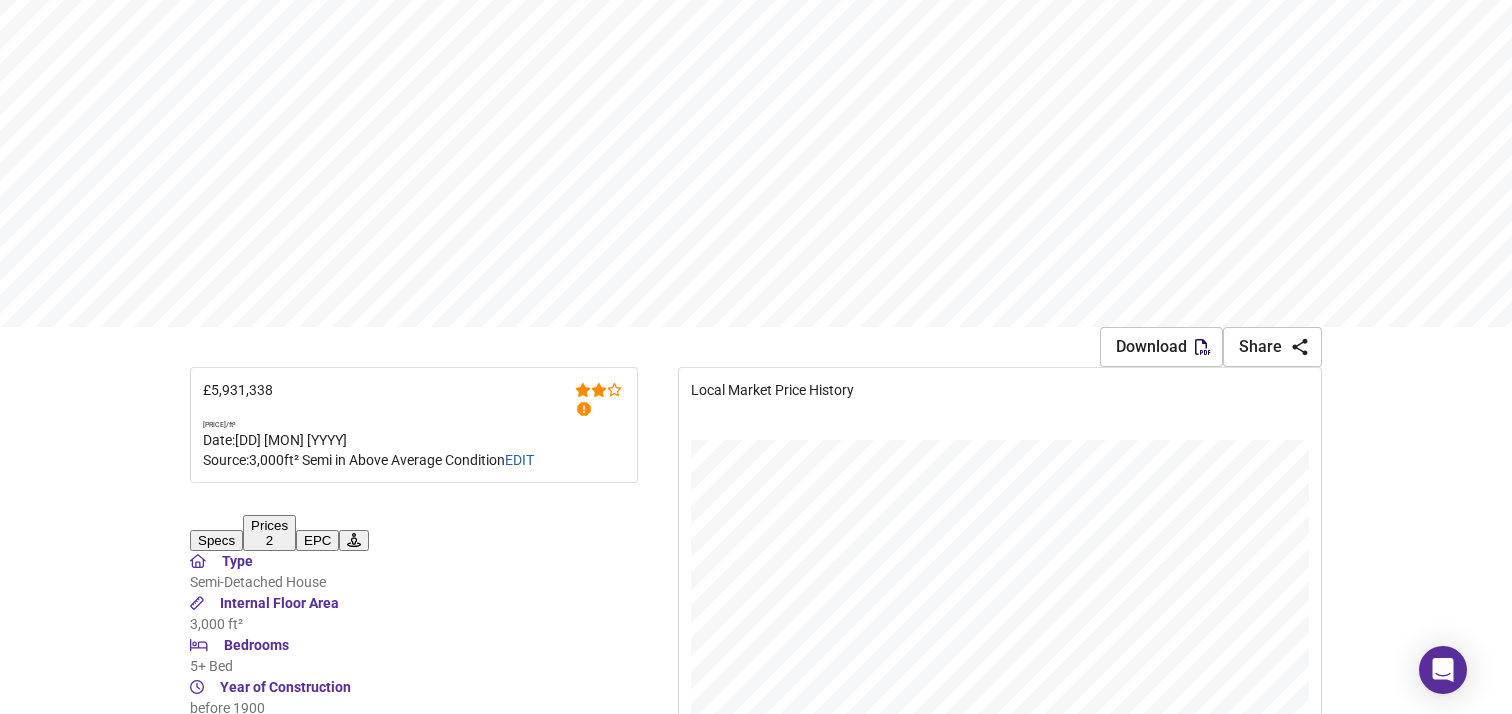 scroll, scrollTop: 584, scrollLeft: 0, axis: vertical 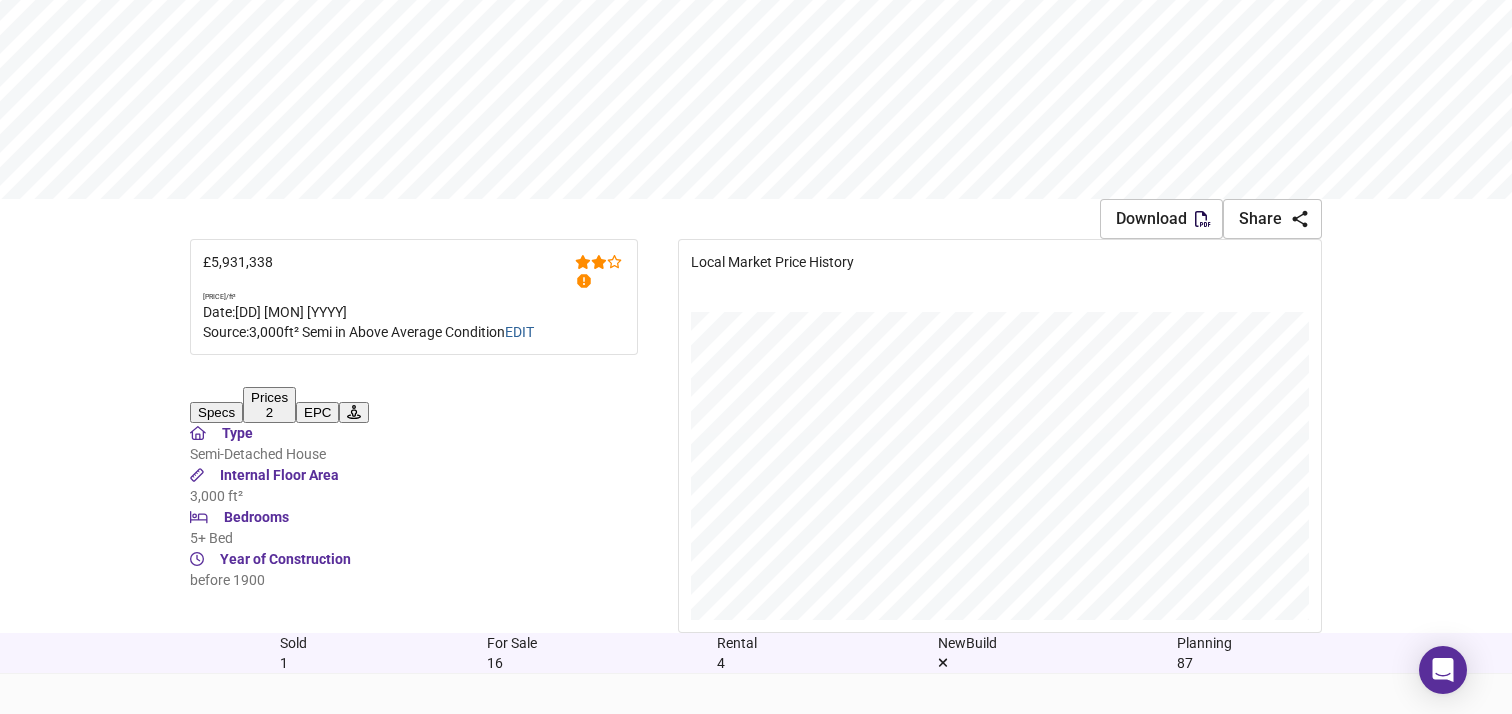 click on "Expand" at bounding box center (307, 892) 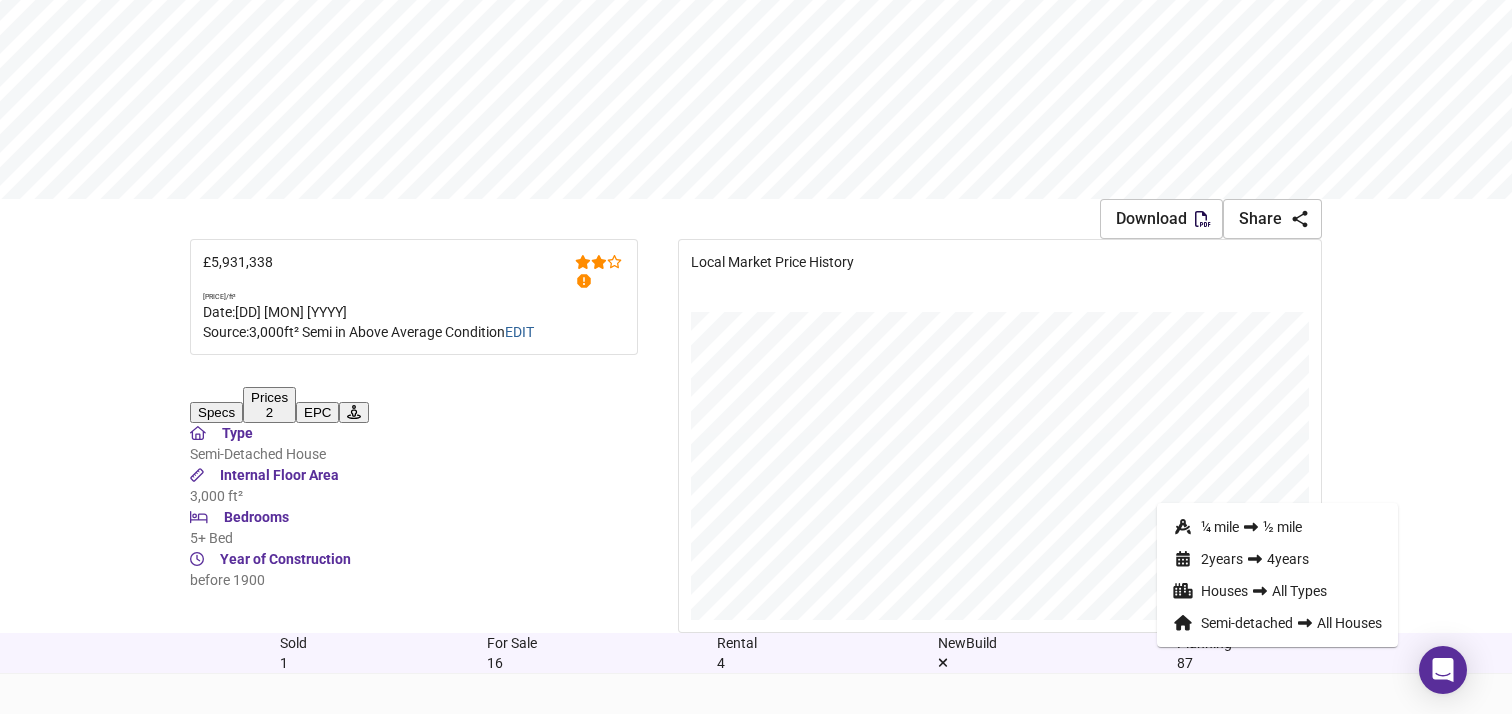 click on "2 year s 4 years" at bounding box center [1277, 559] 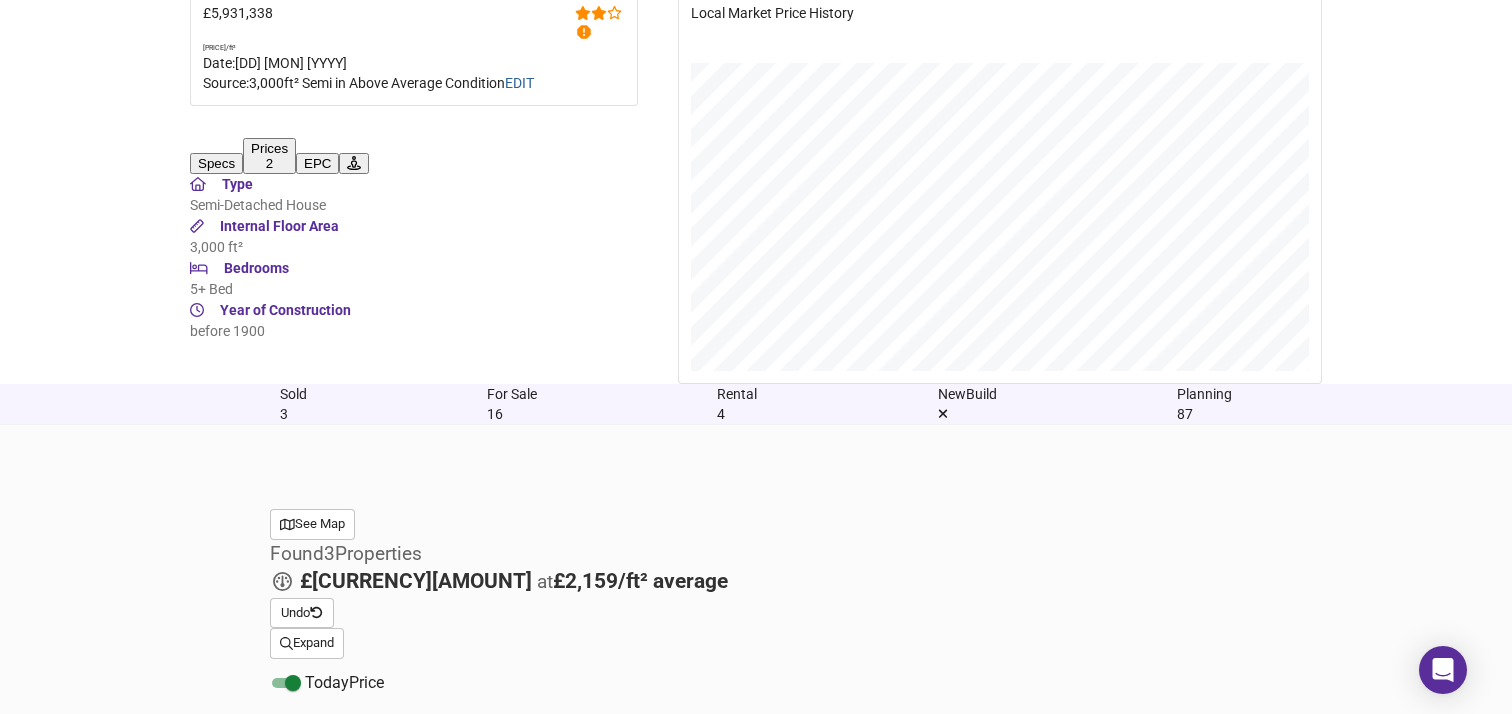 scroll, scrollTop: 872, scrollLeft: 0, axis: vertical 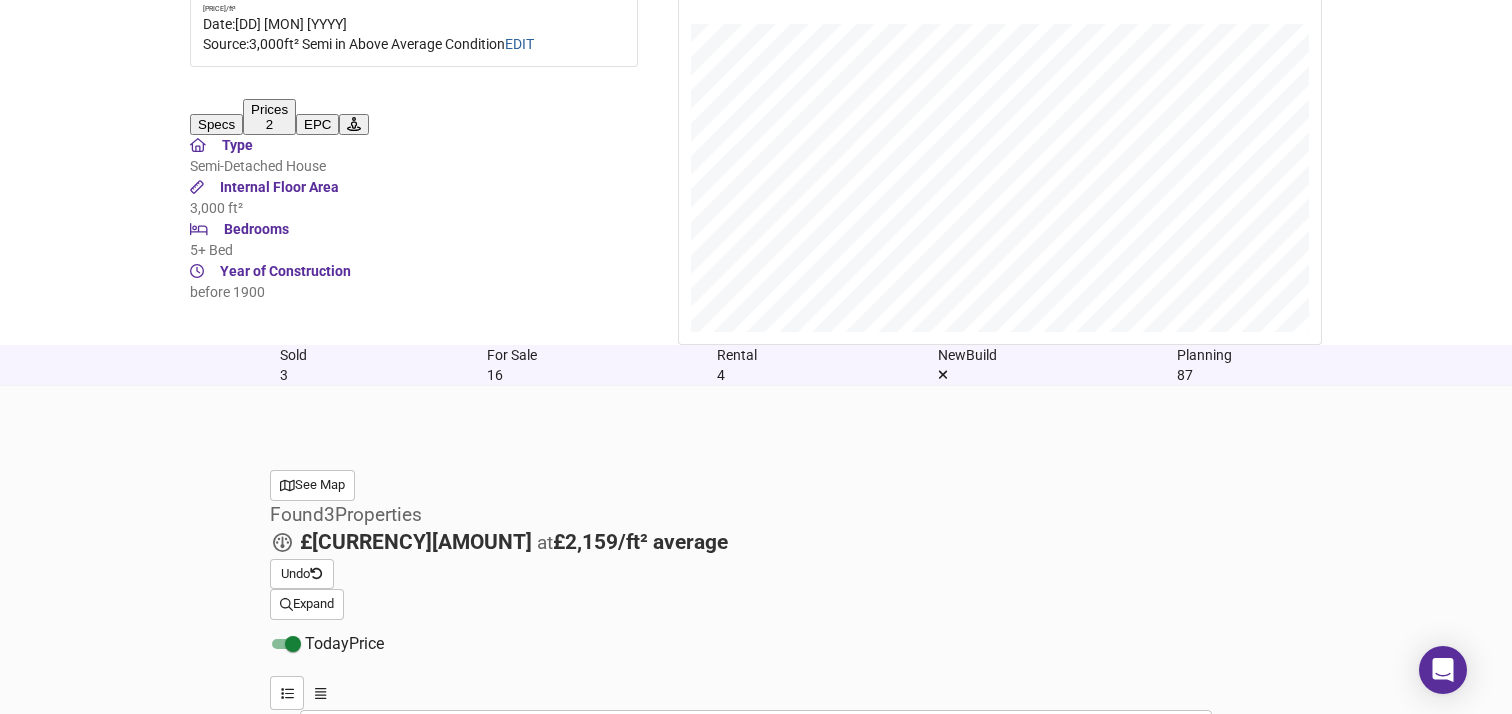 click at bounding box center [346, 1332] 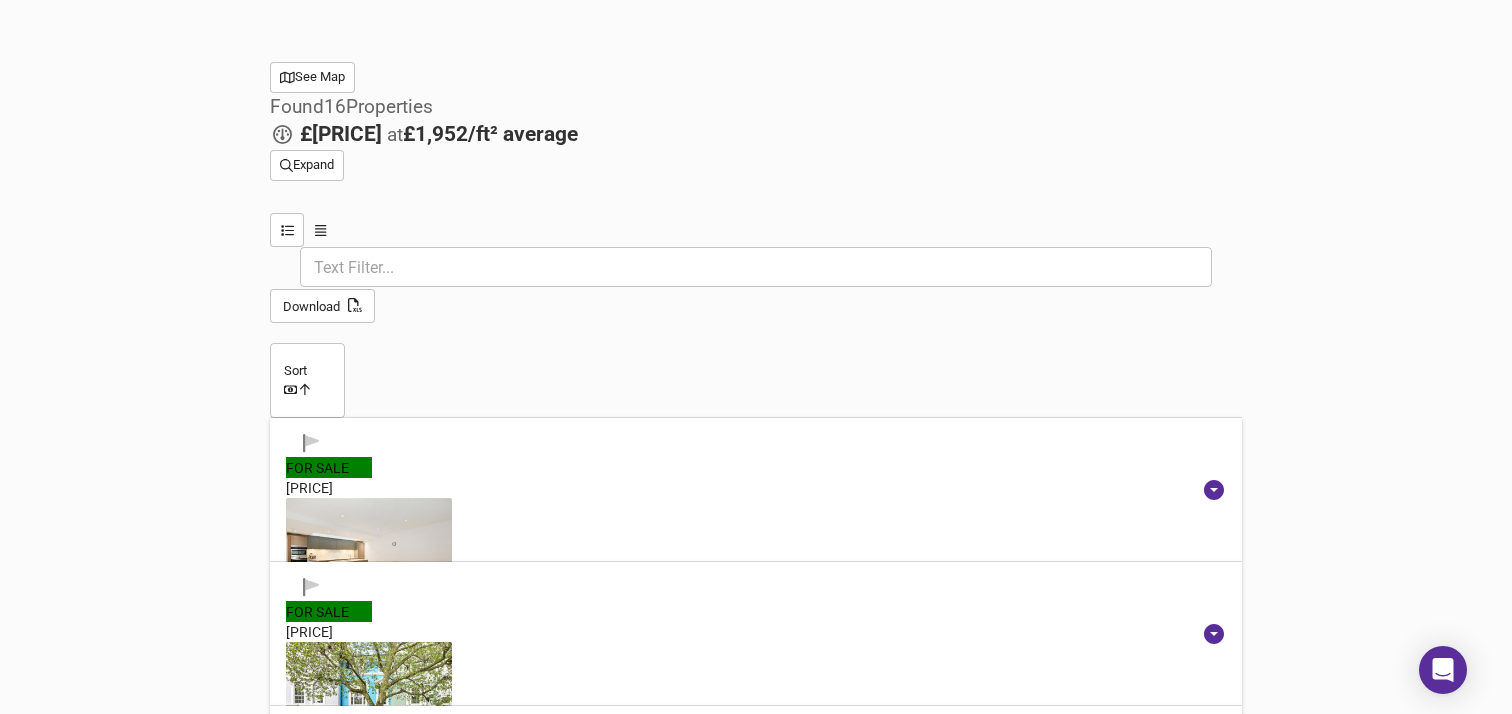 scroll, scrollTop: 1283, scrollLeft: 0, axis: vertical 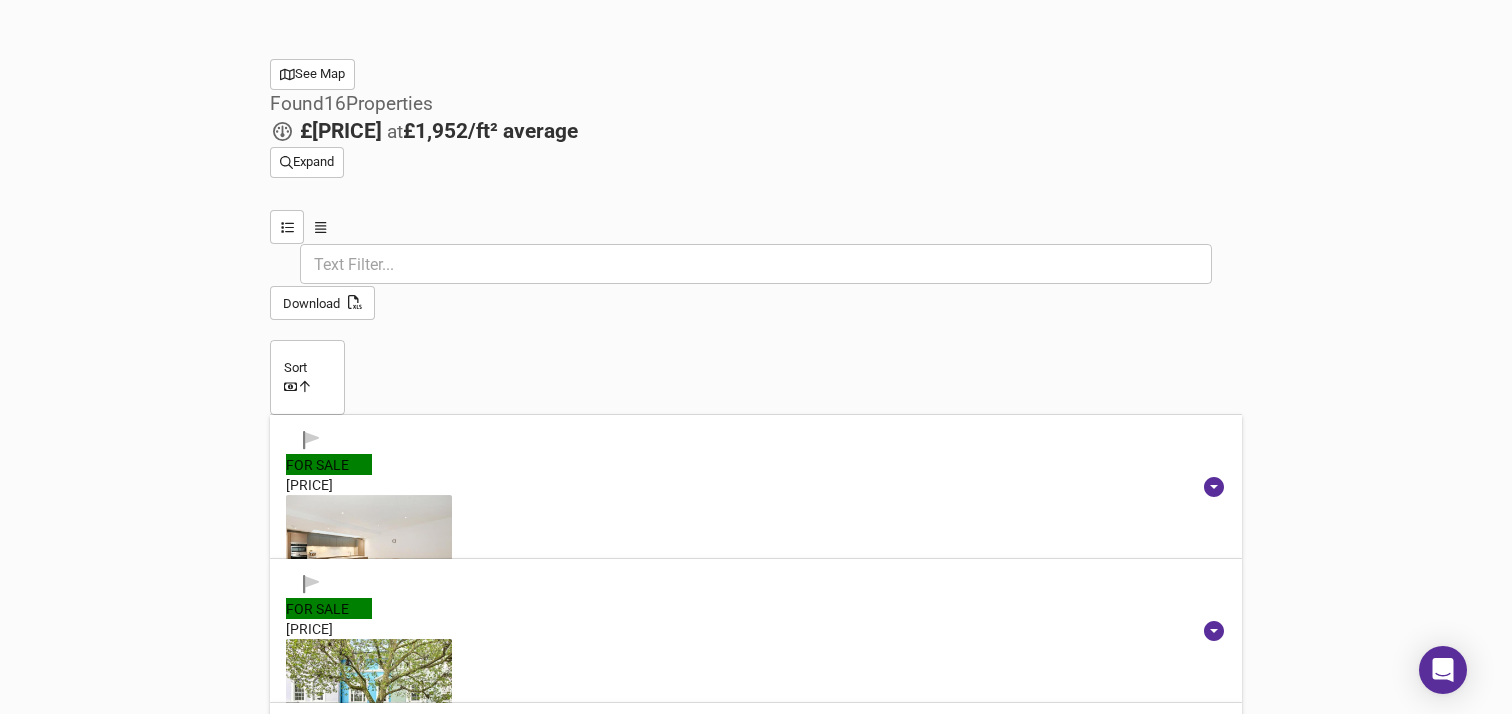 click at bounding box center (369, 987) 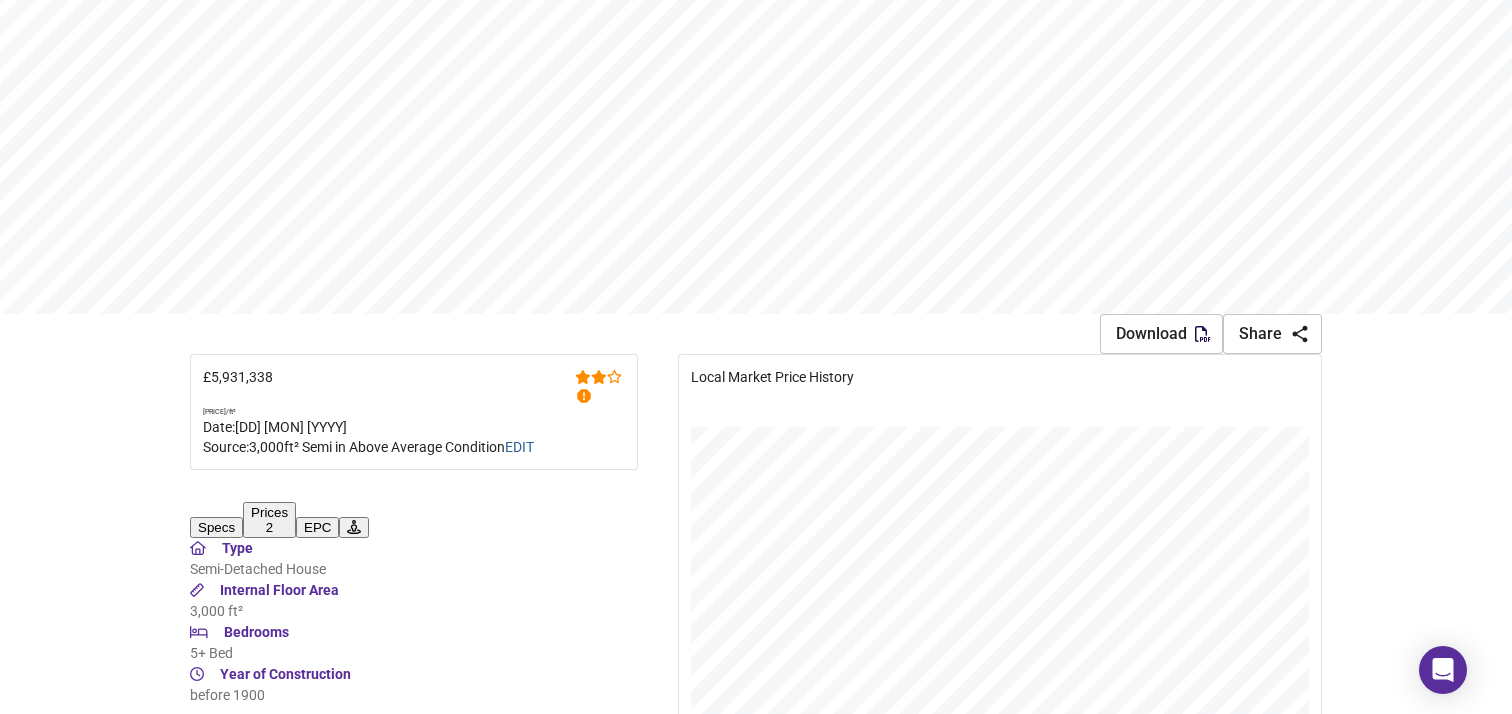 click on "New  Build" at bounding box center (293, 758) 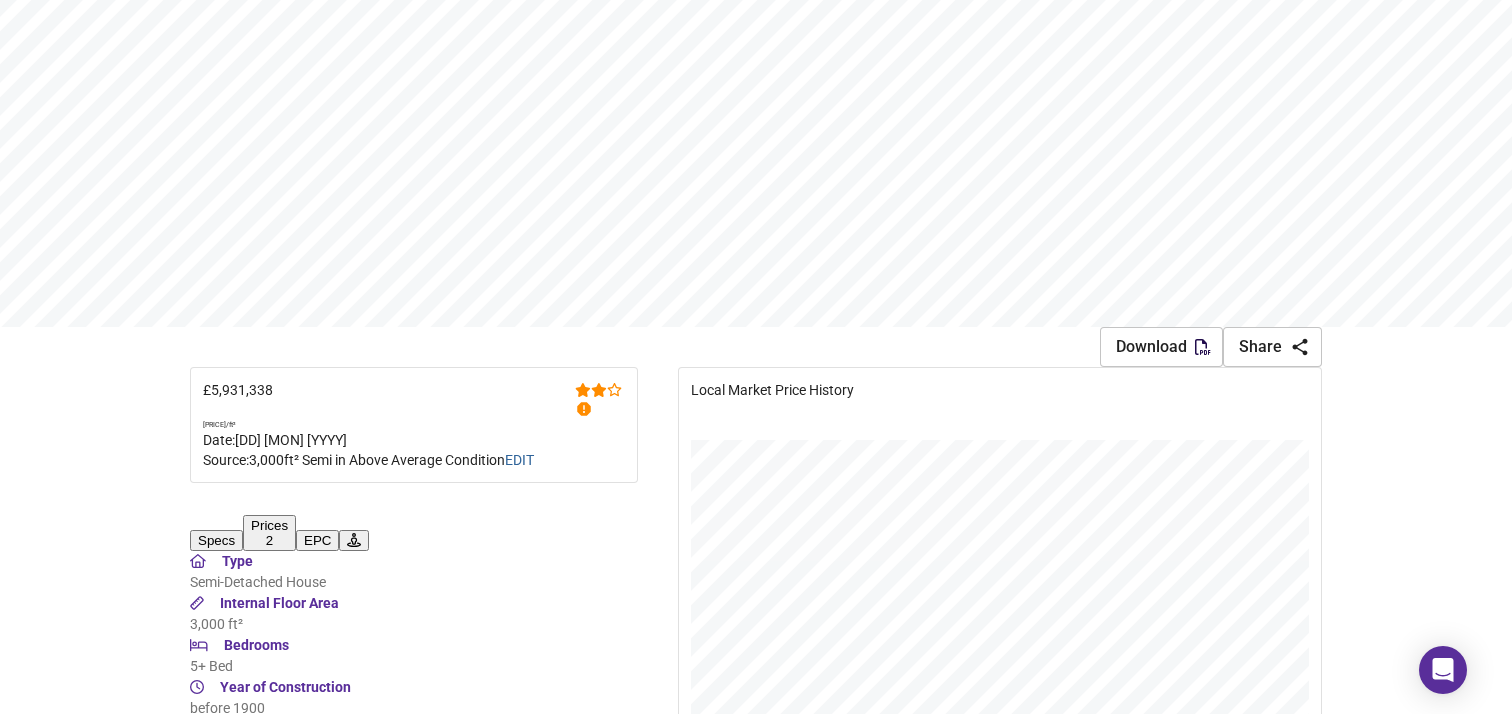 click on "Planning 87" at bounding box center [1204, 781] 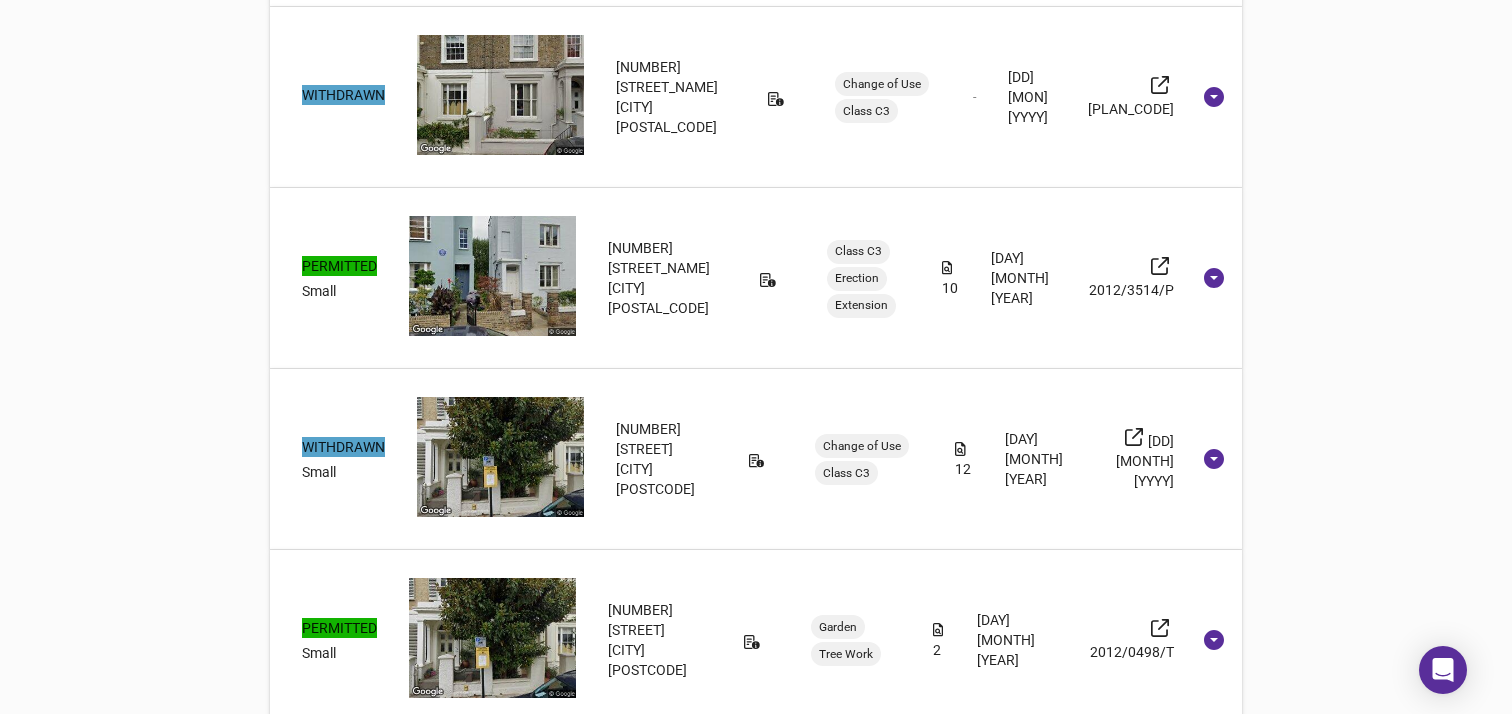 scroll, scrollTop: 9644, scrollLeft: 0, axis: vertical 